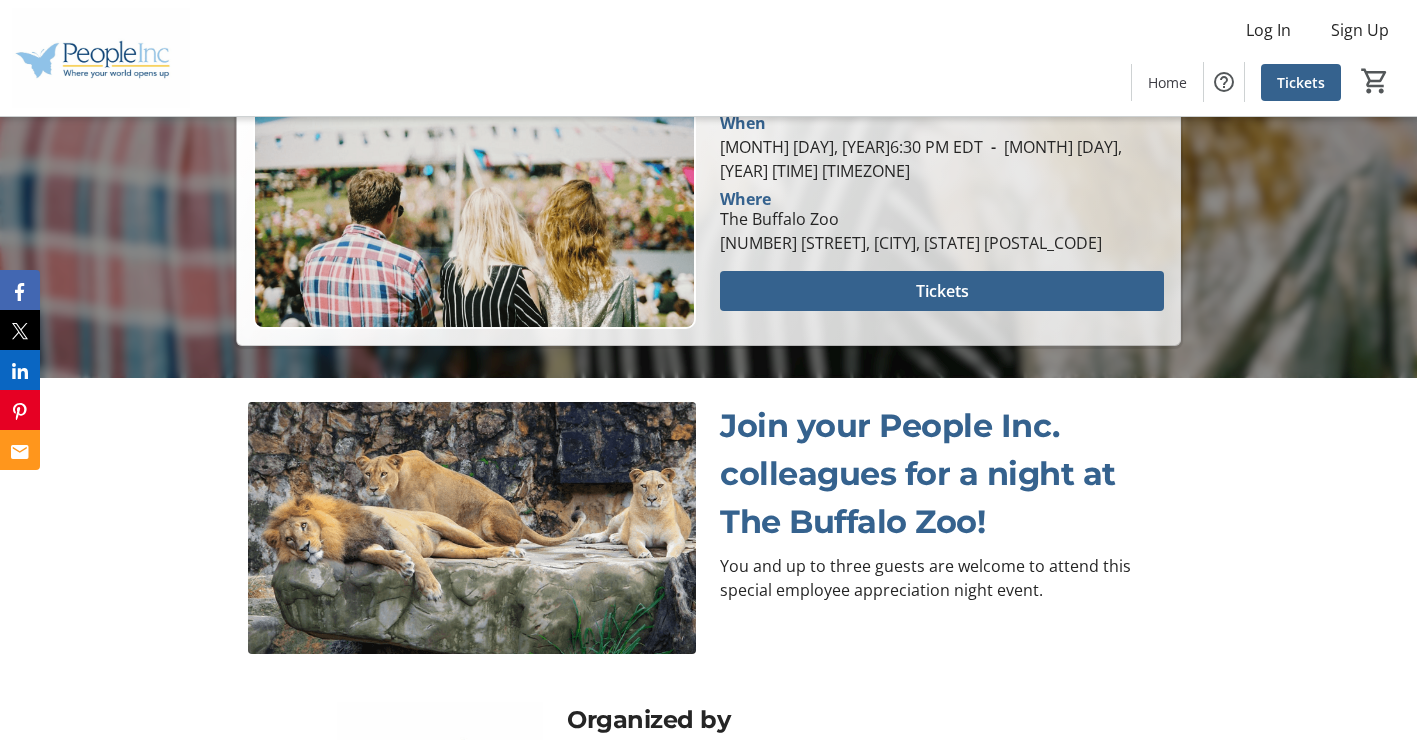 scroll, scrollTop: 560, scrollLeft: 0, axis: vertical 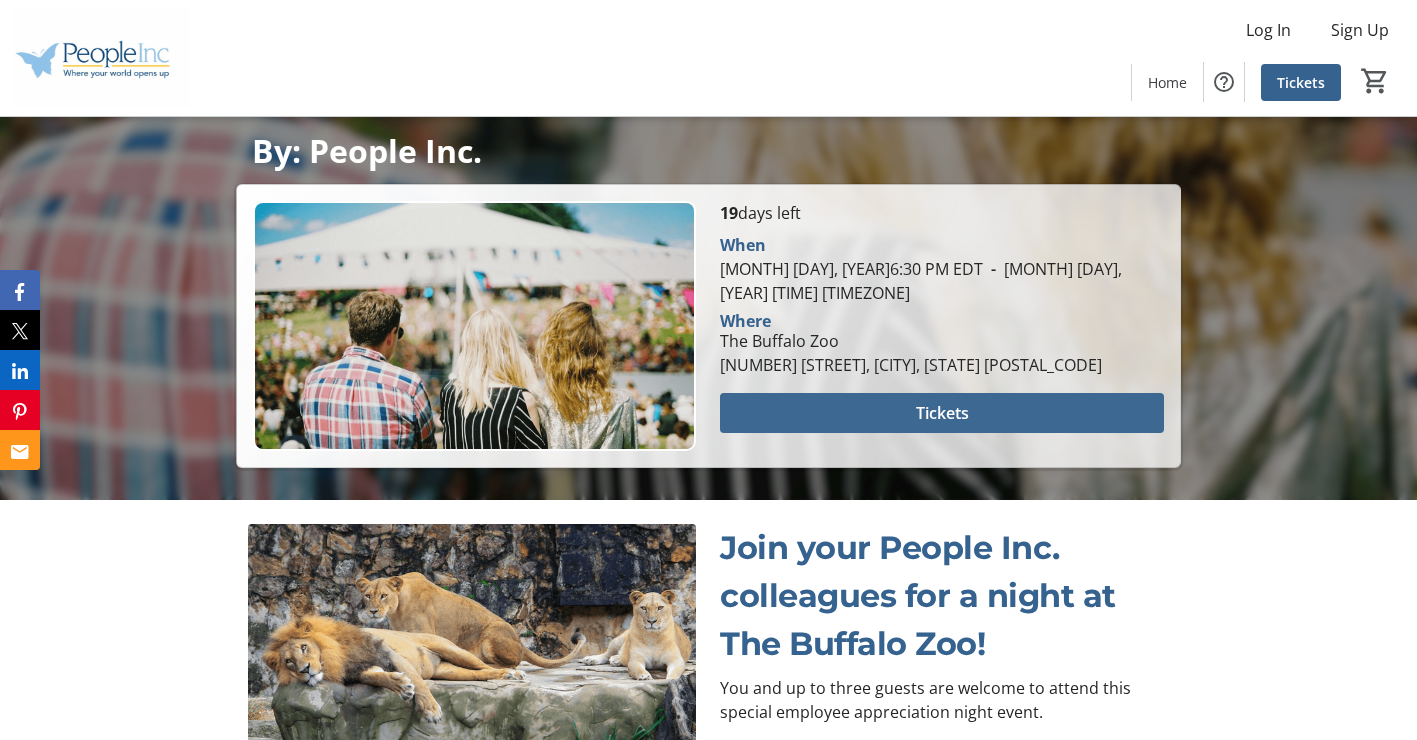 click at bounding box center [941, 413] 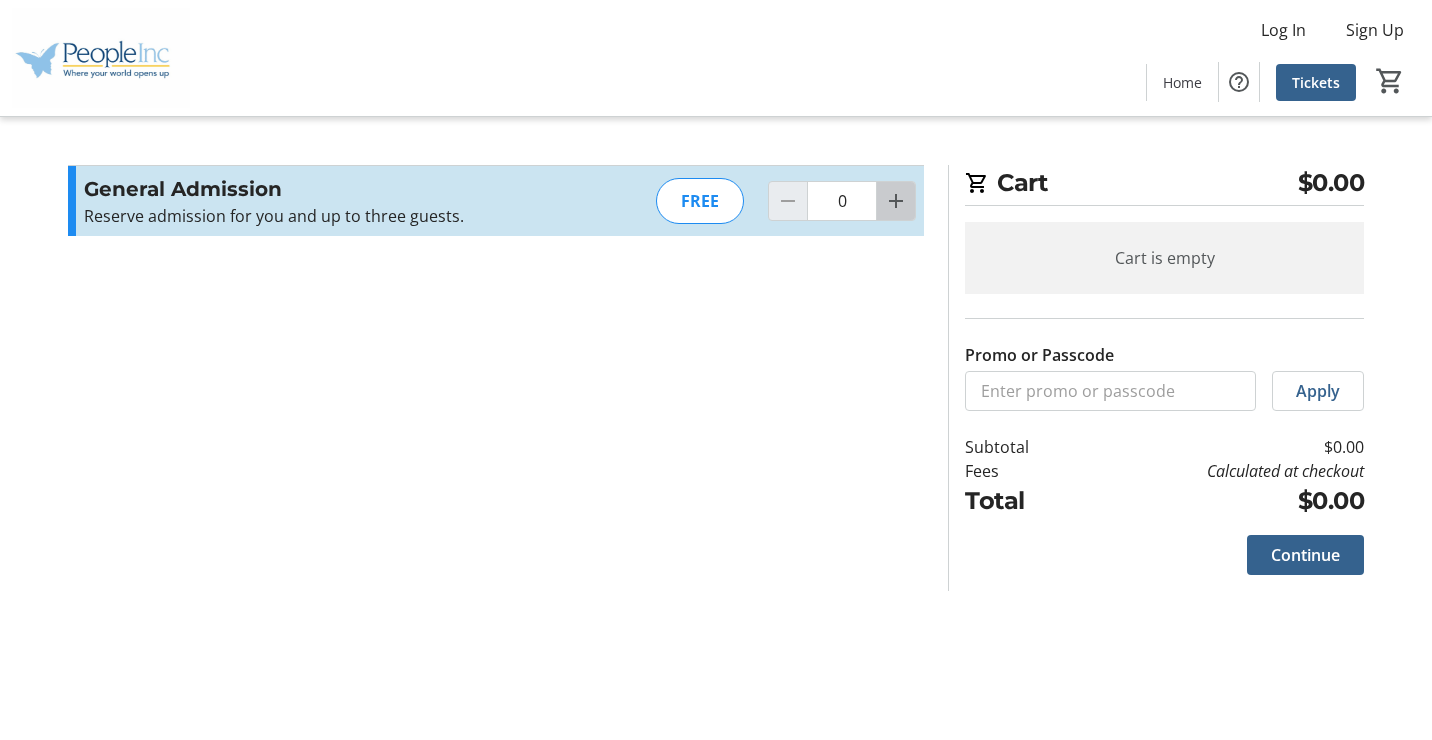 click 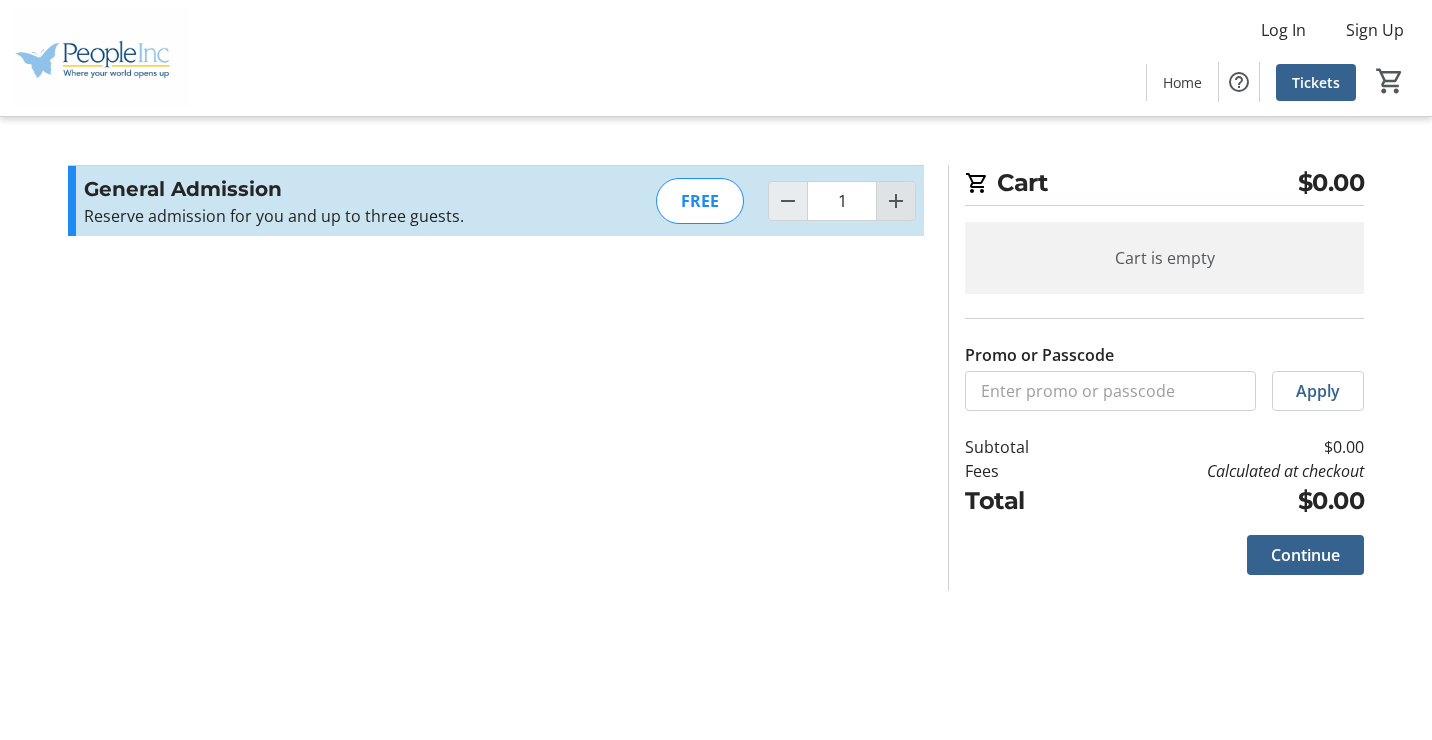 click 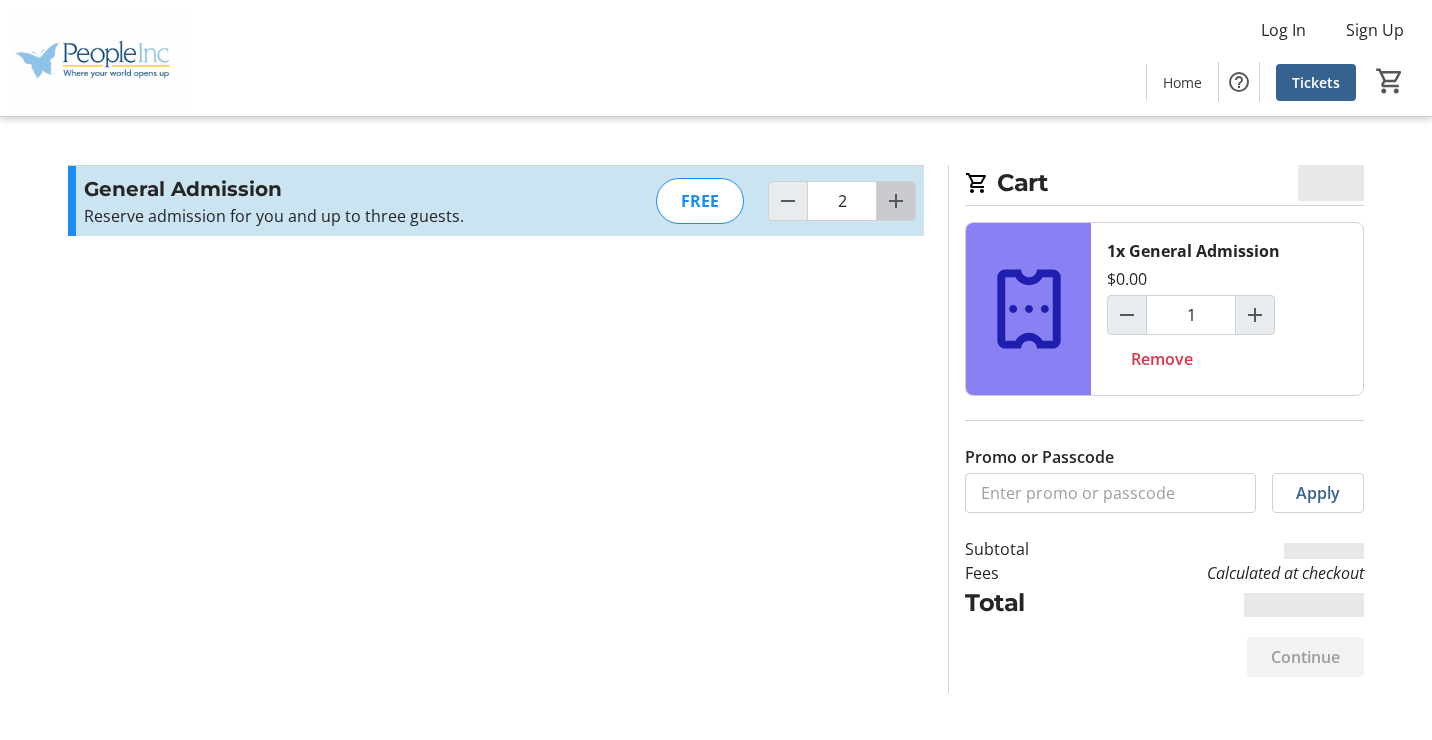 click 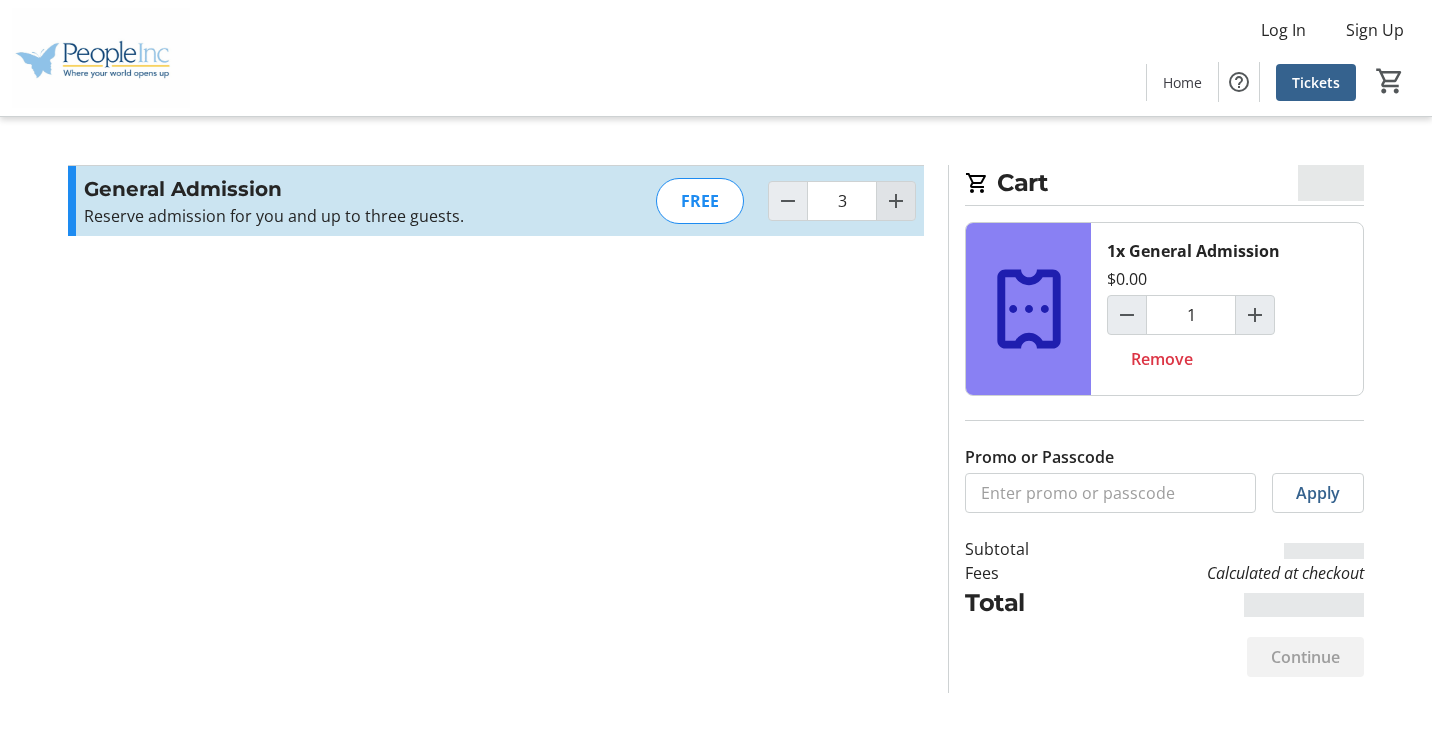 type on "3" 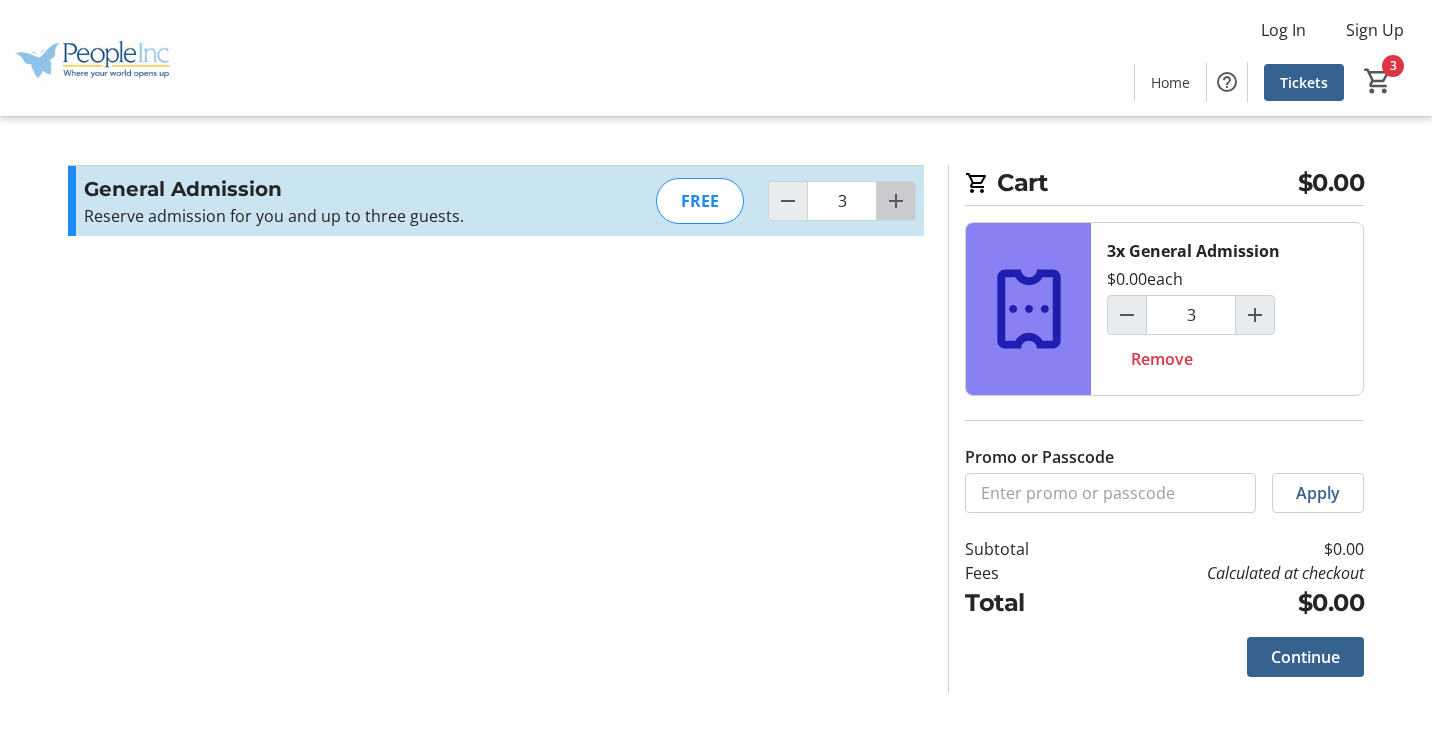 click 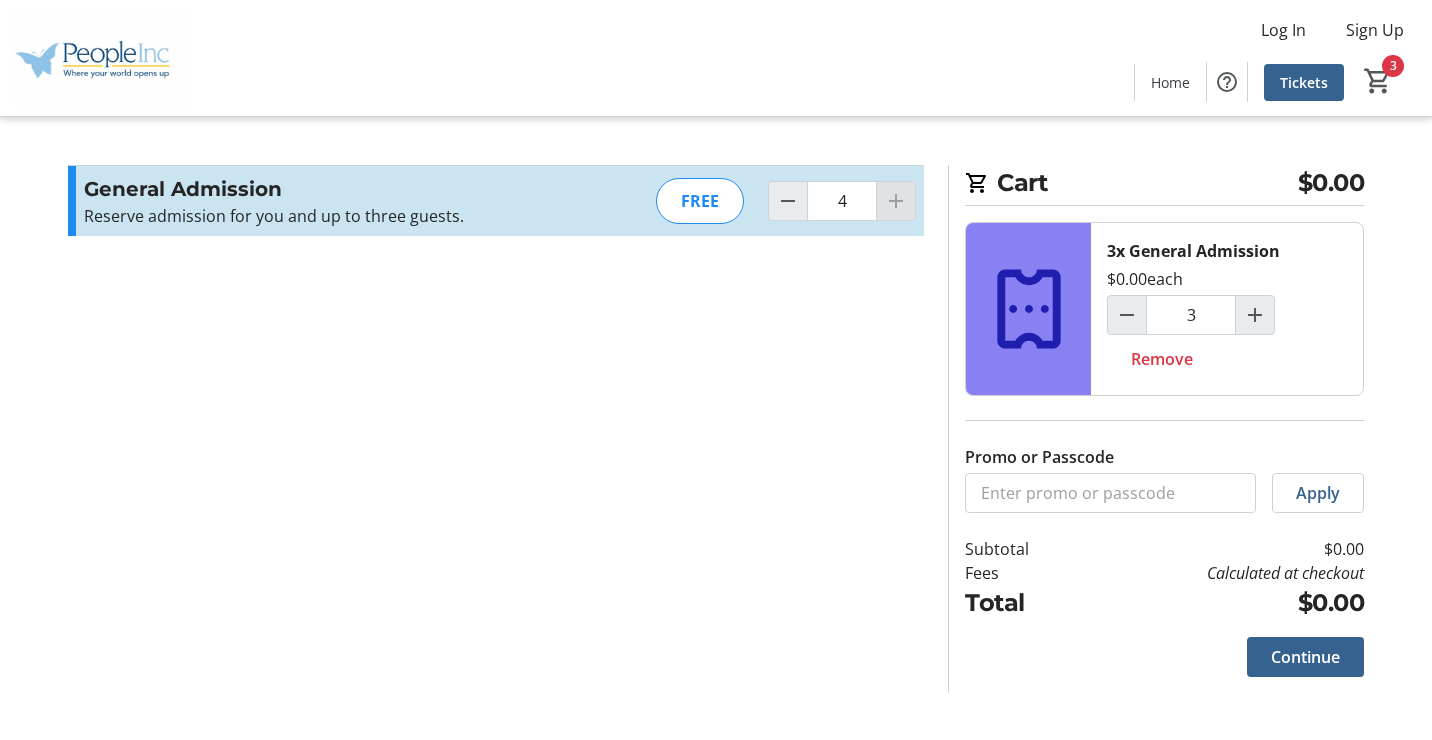type on "4" 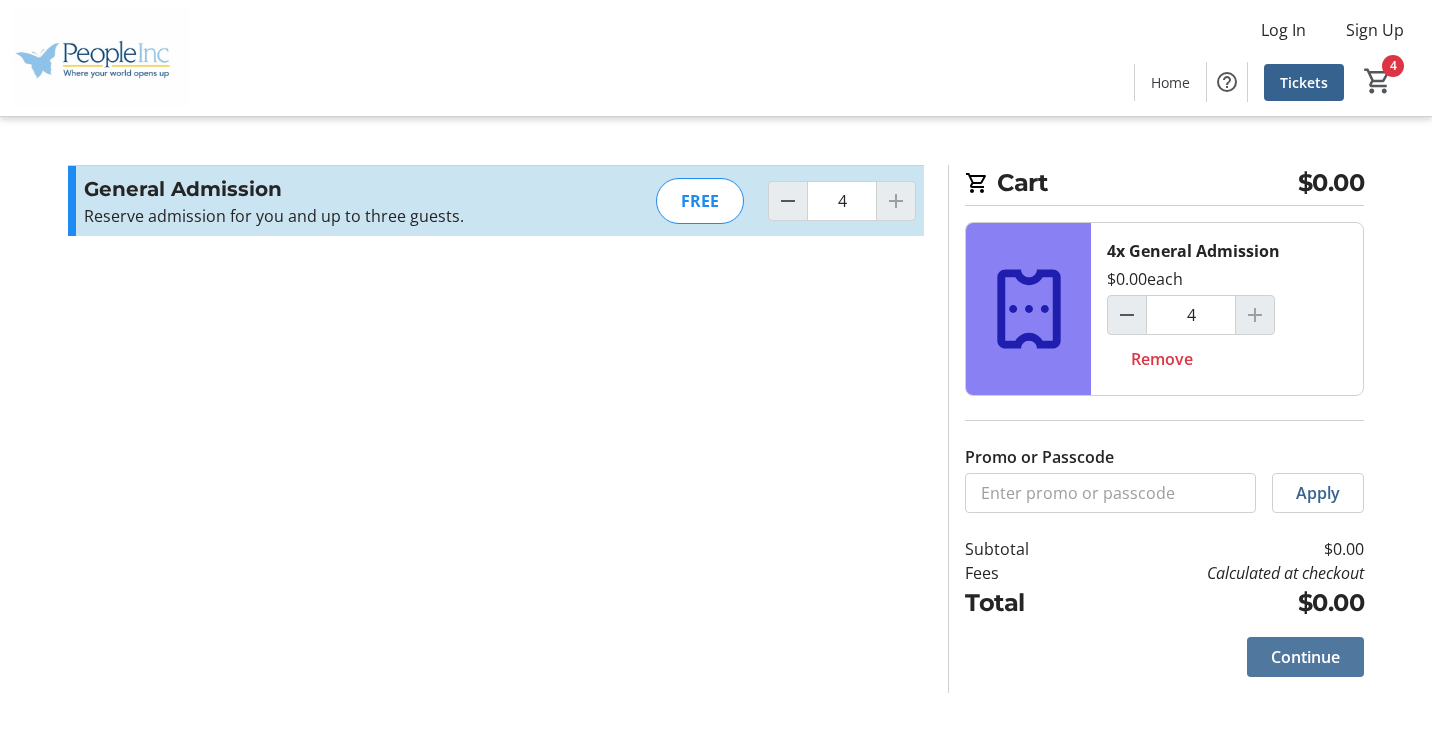 click on "Continue" 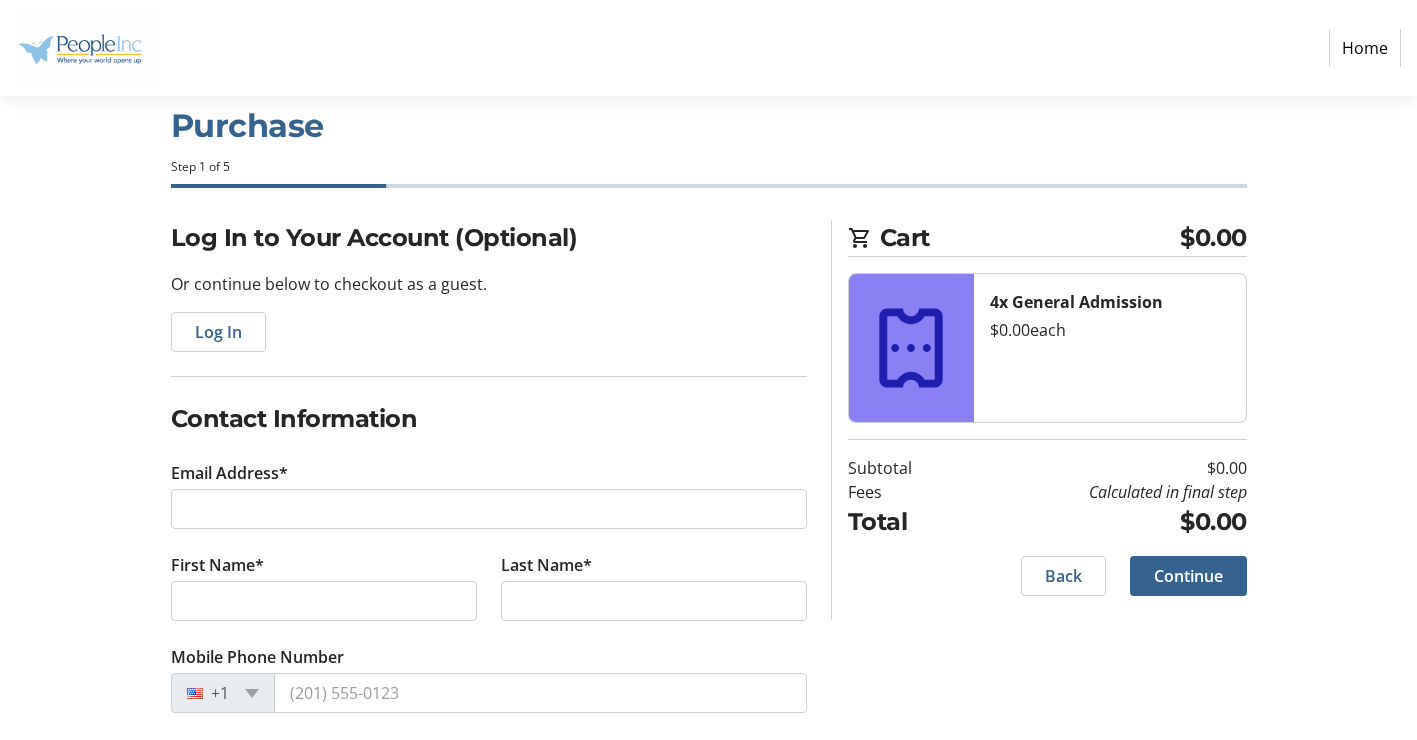 scroll, scrollTop: 63, scrollLeft: 0, axis: vertical 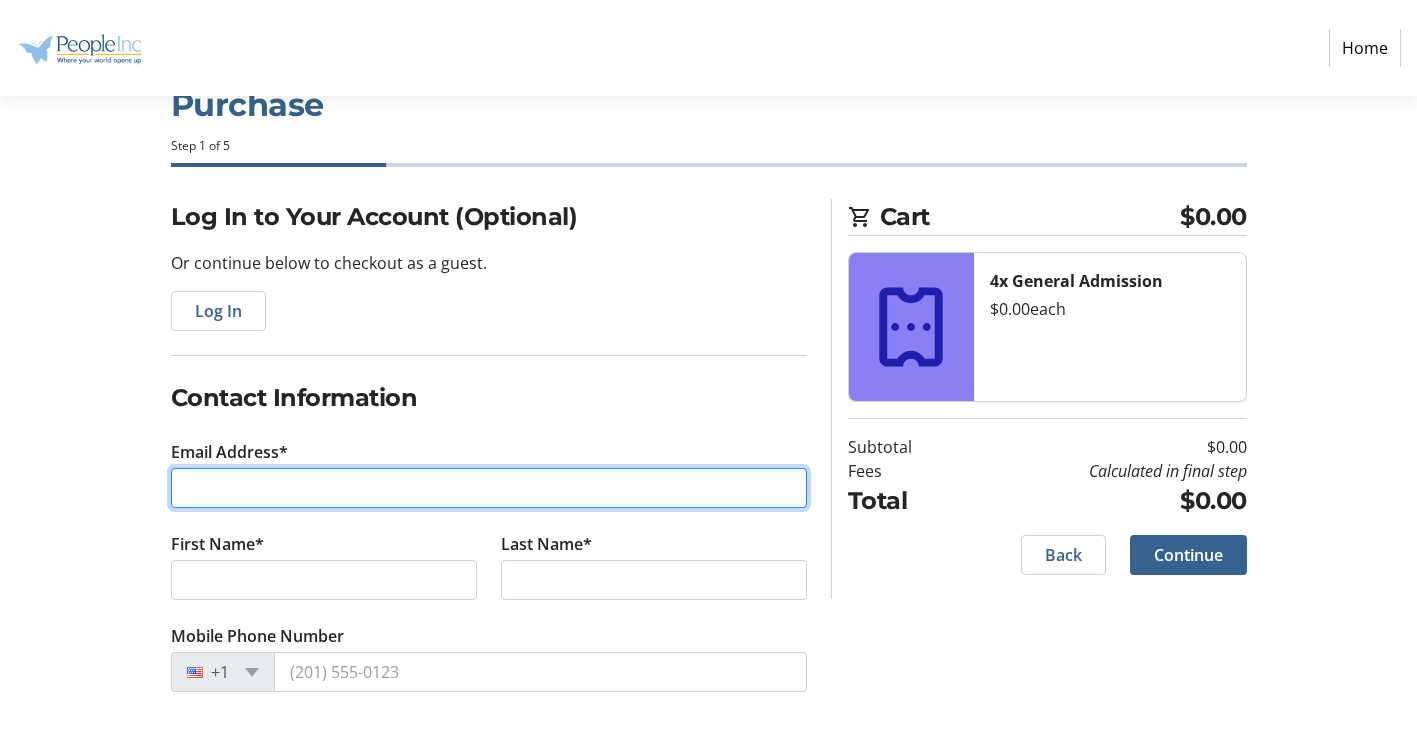 click on "Email Address*" at bounding box center (489, 488) 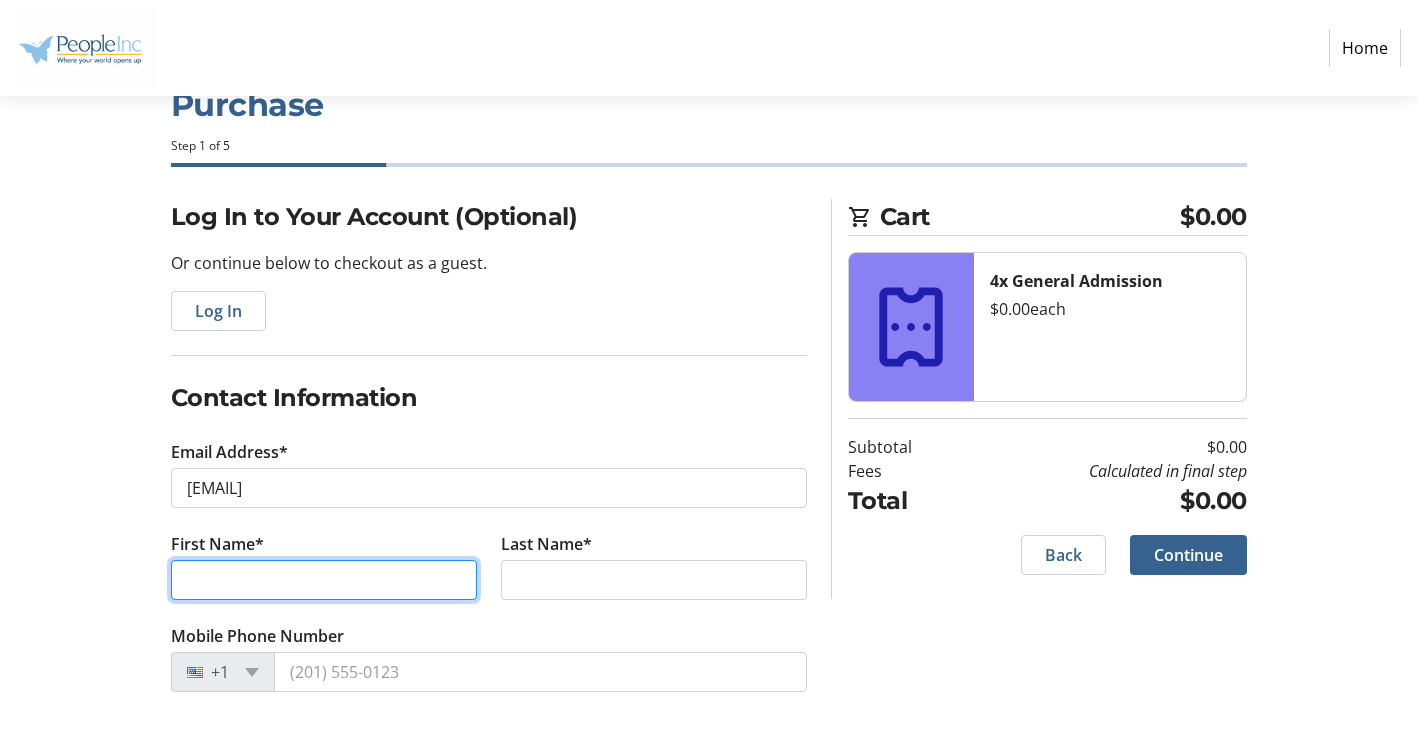 type on "[NAME]" 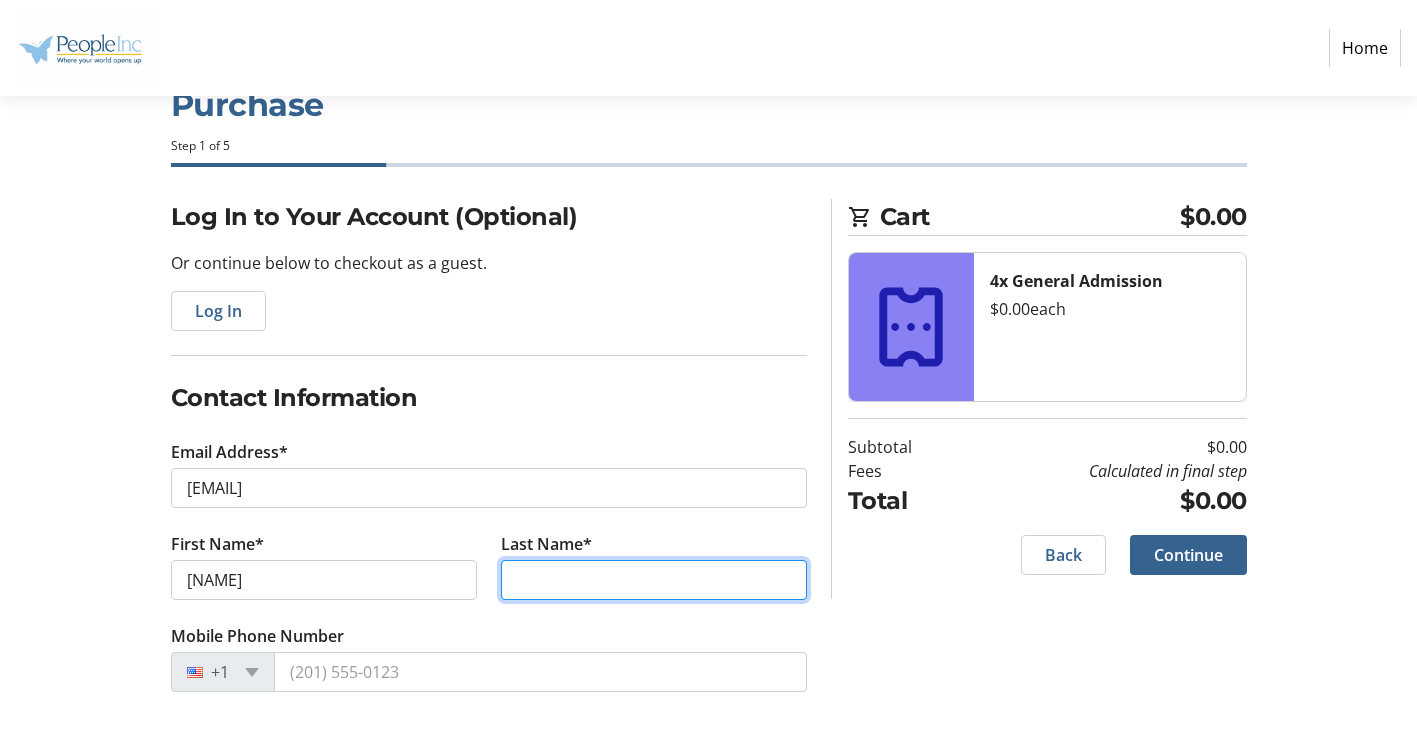 type on "Slack" 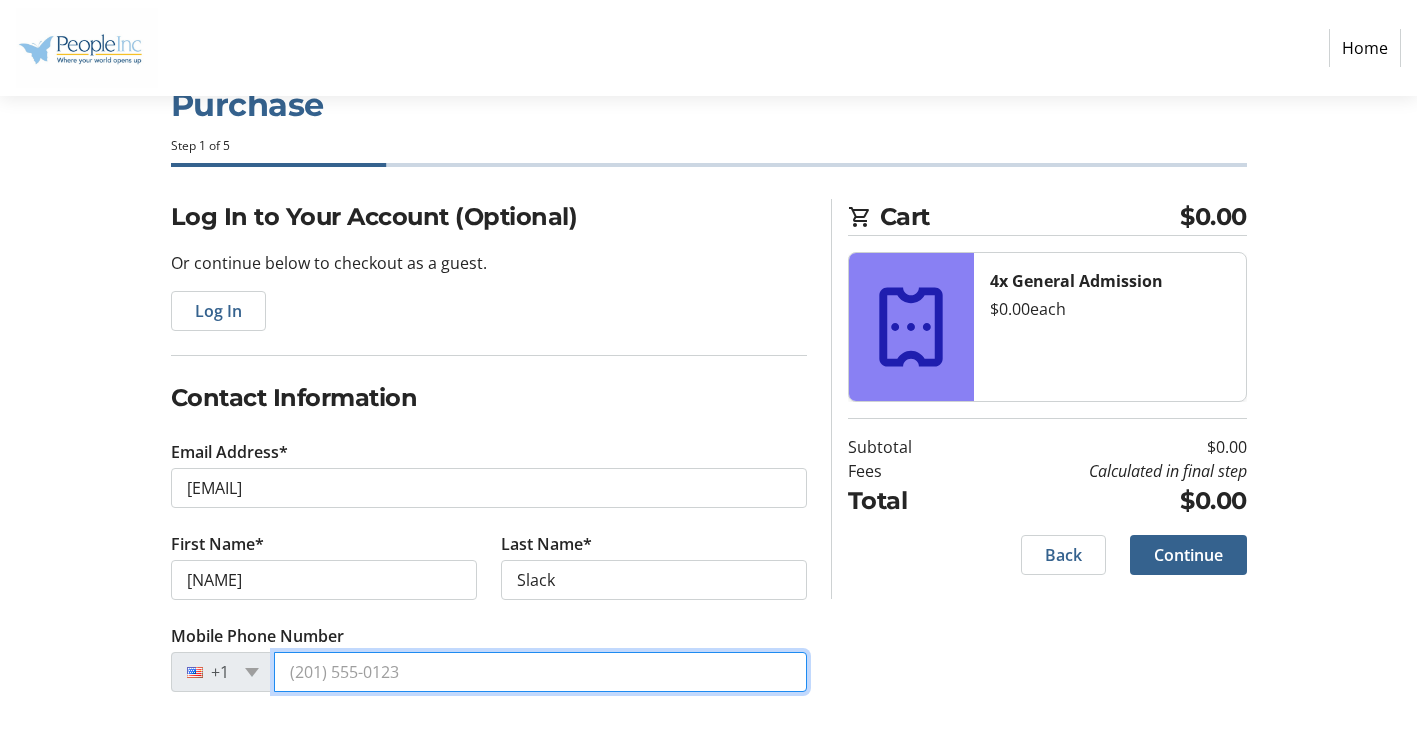 click on "Mobile Phone Number" at bounding box center [540, 672] 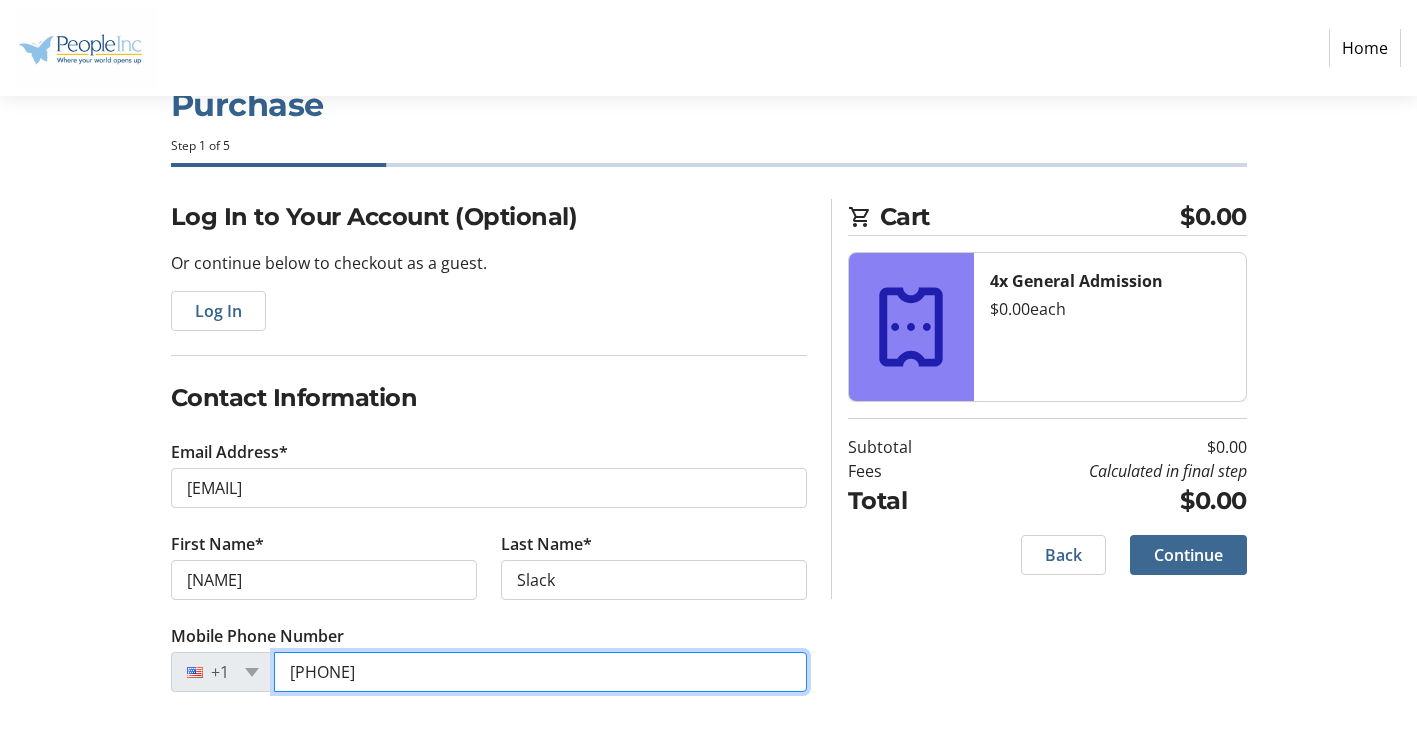 type on "[PHONE]" 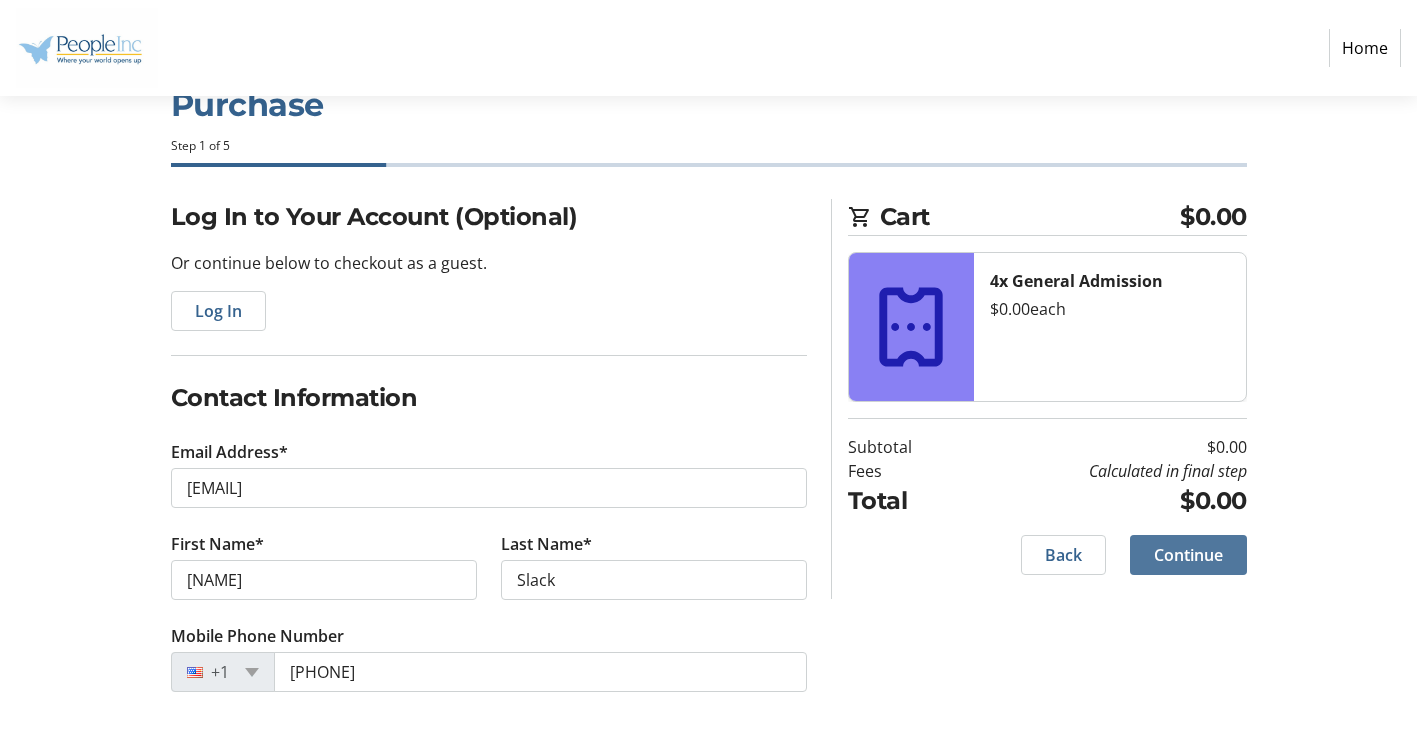 click on "Continue" 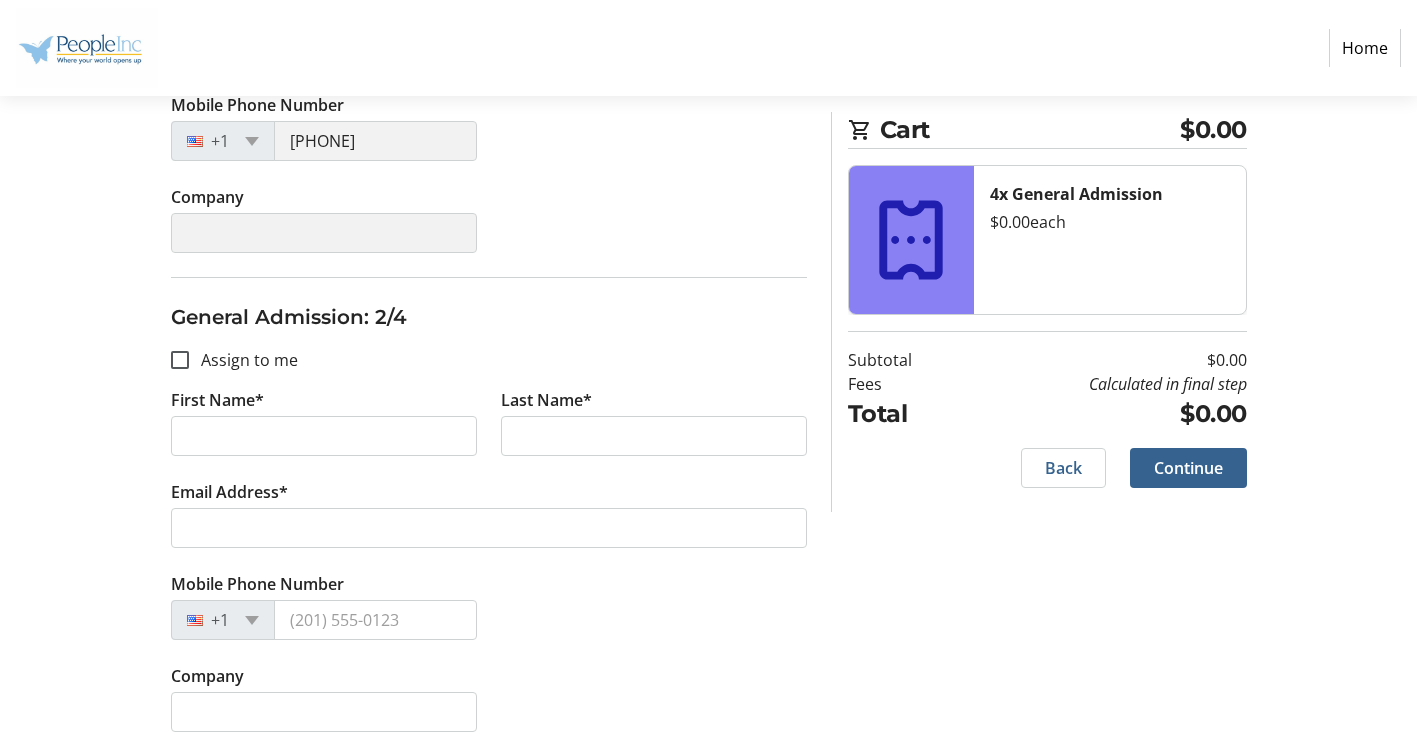 scroll, scrollTop: 600, scrollLeft: 0, axis: vertical 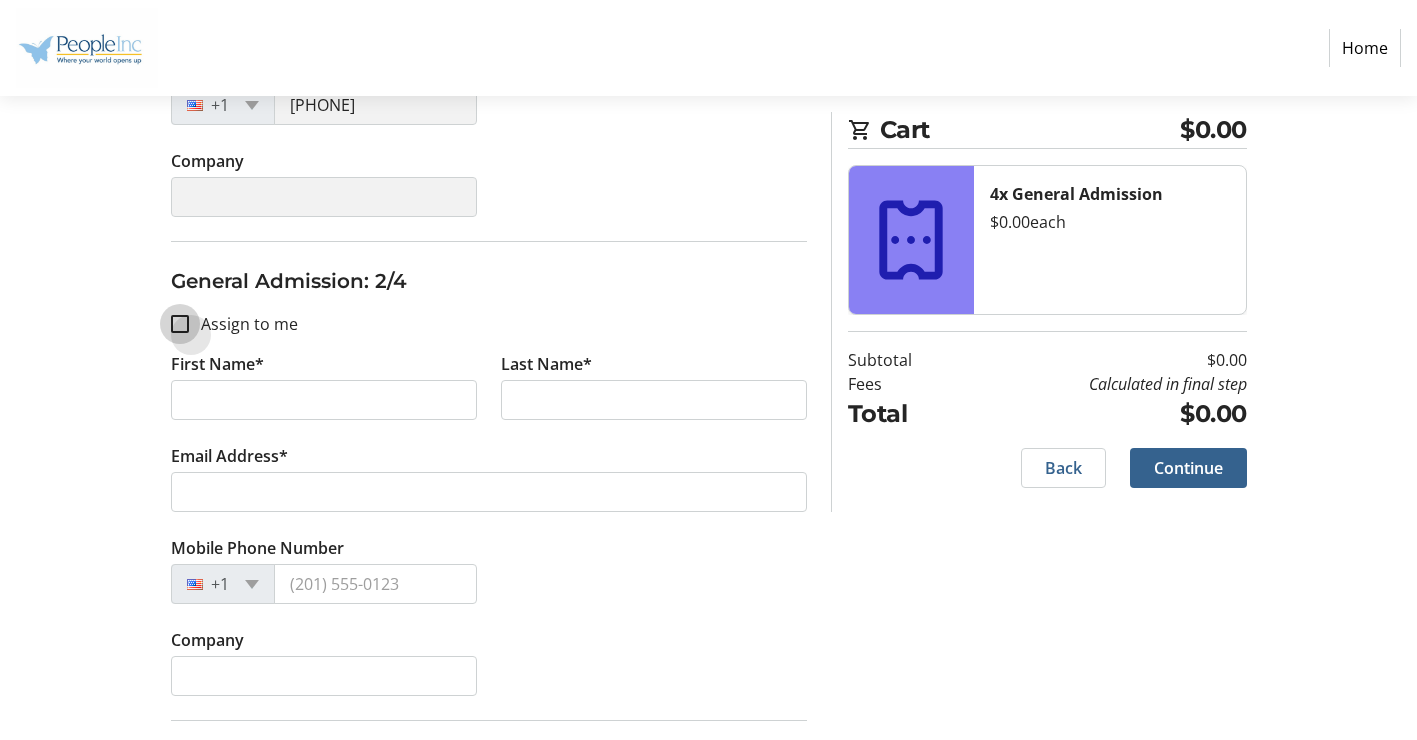 click on "Assign to me" at bounding box center (180, 324) 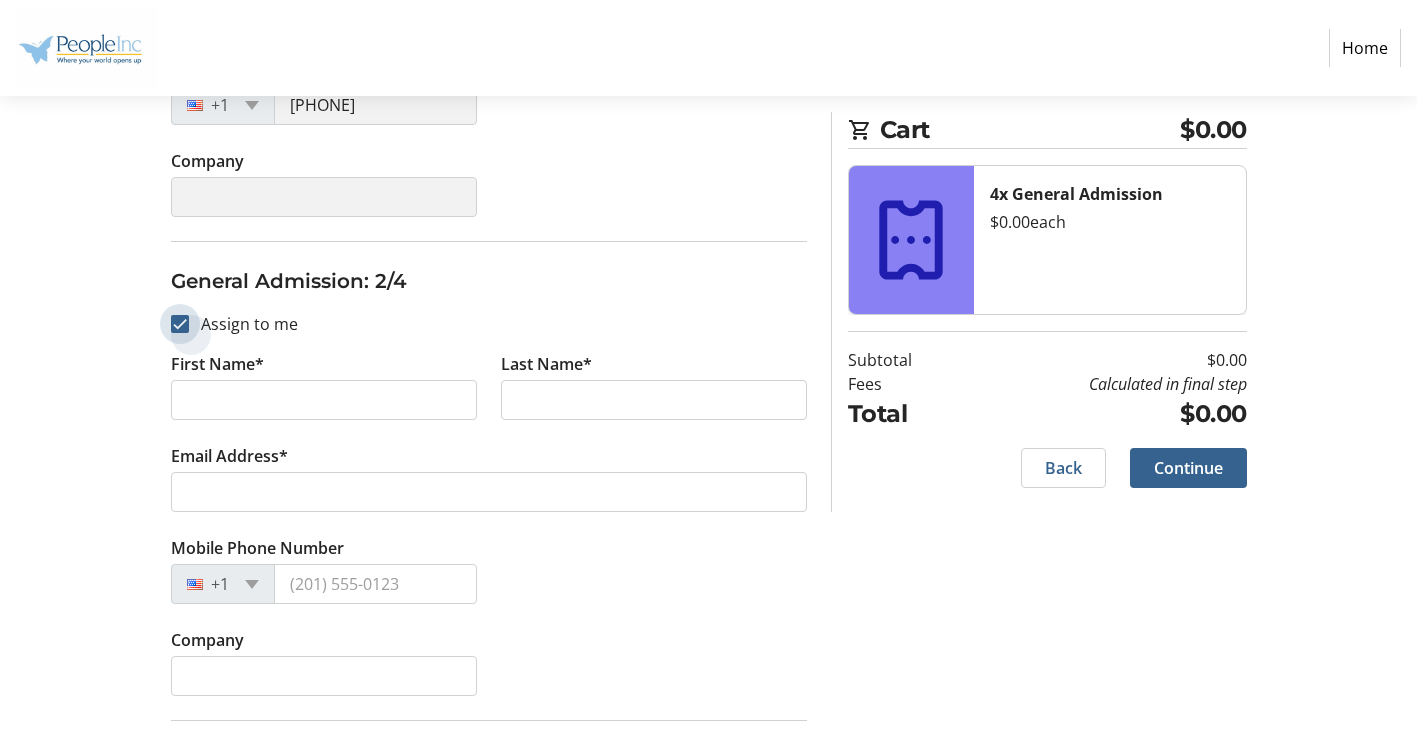 checkbox on "true" 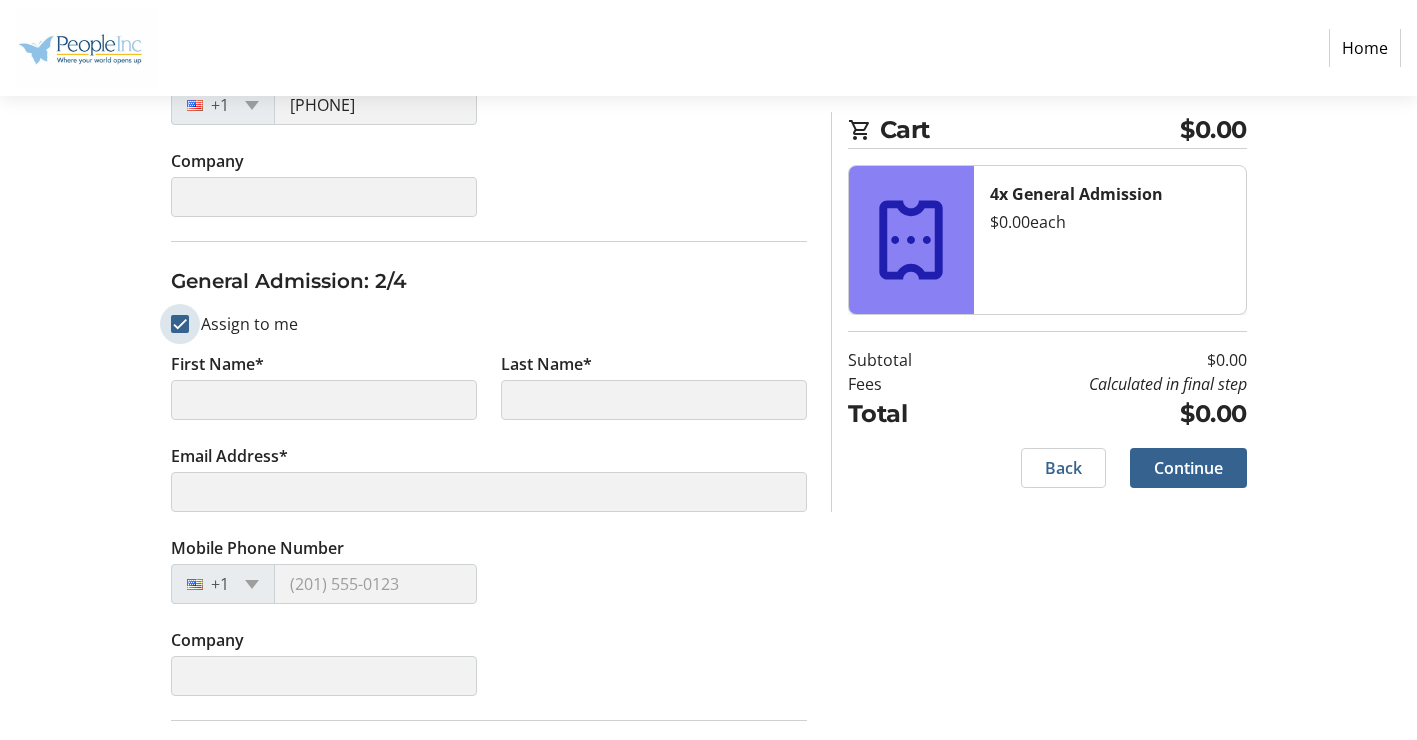 type on "[NAME]" 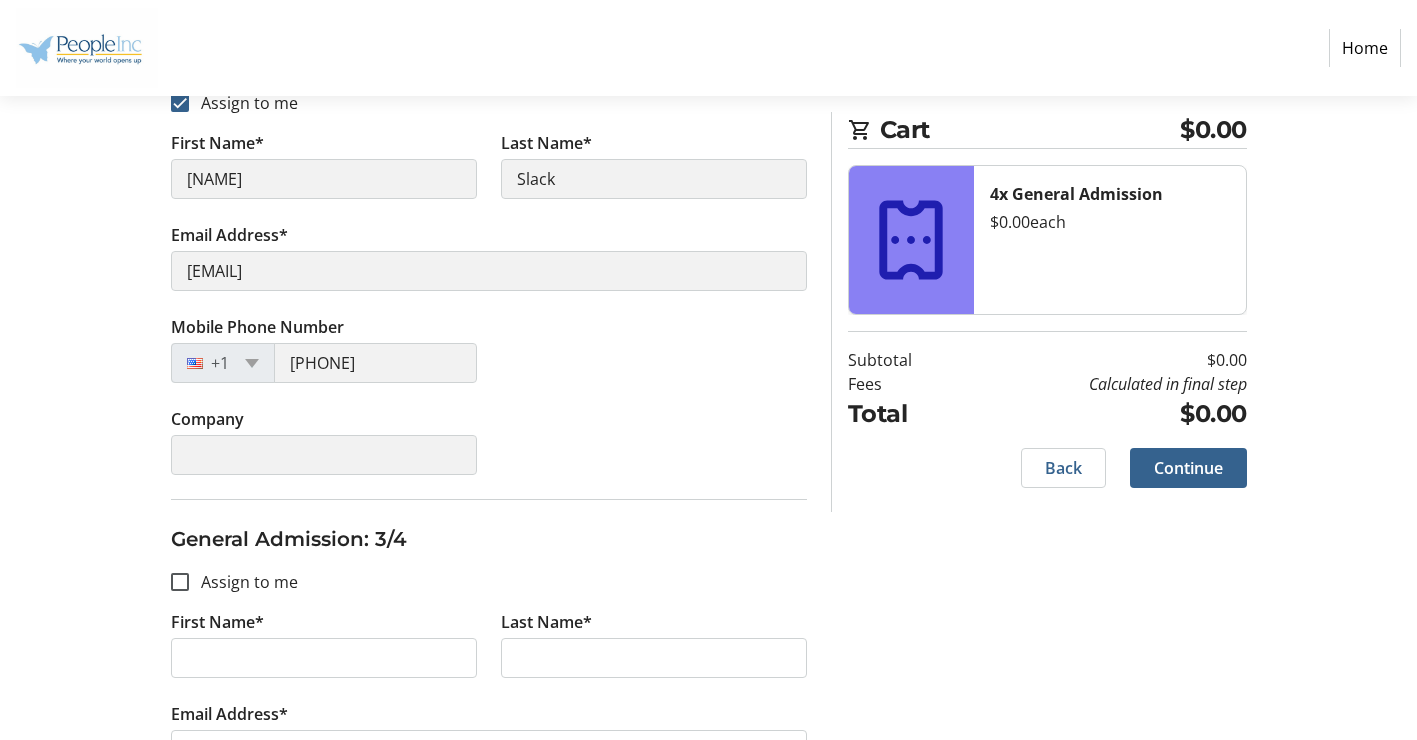 scroll, scrollTop: 900, scrollLeft: 0, axis: vertical 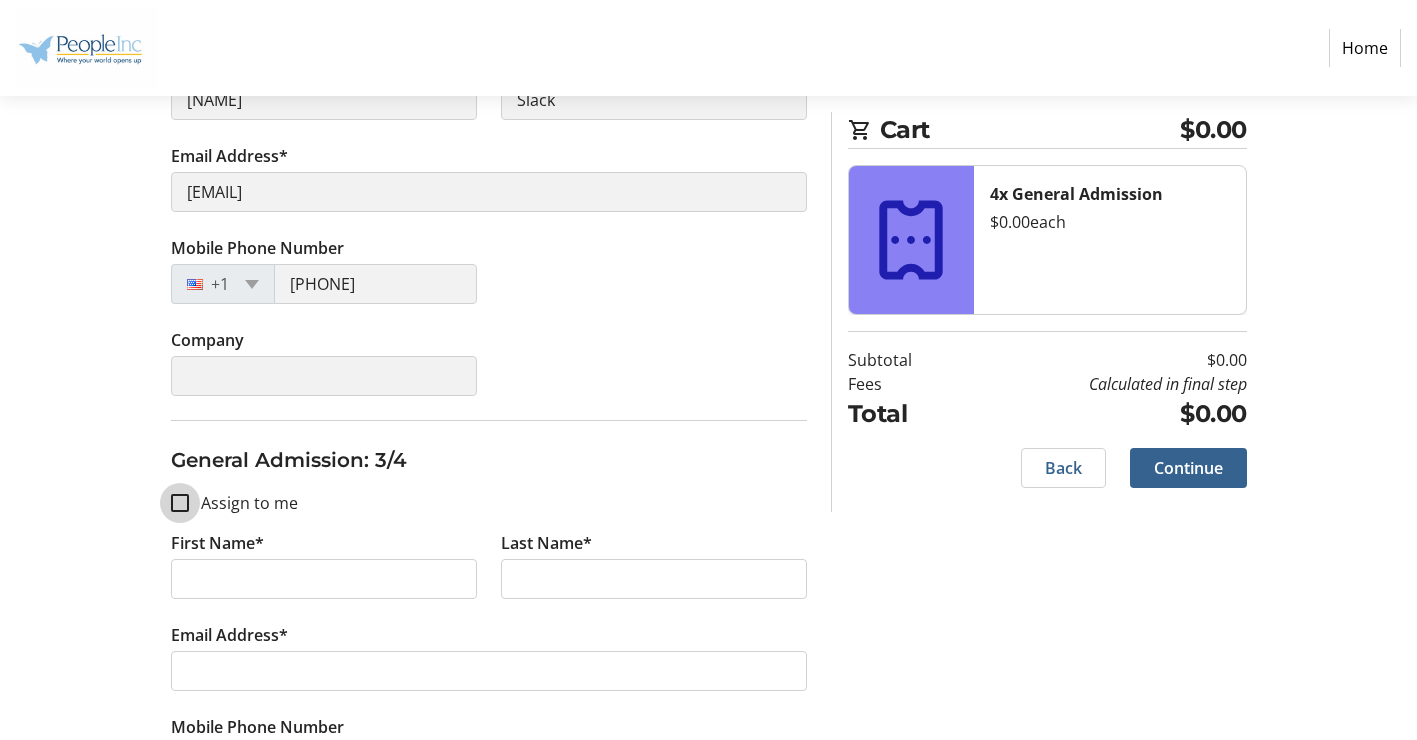 click on "Assign to me" at bounding box center (180, 503) 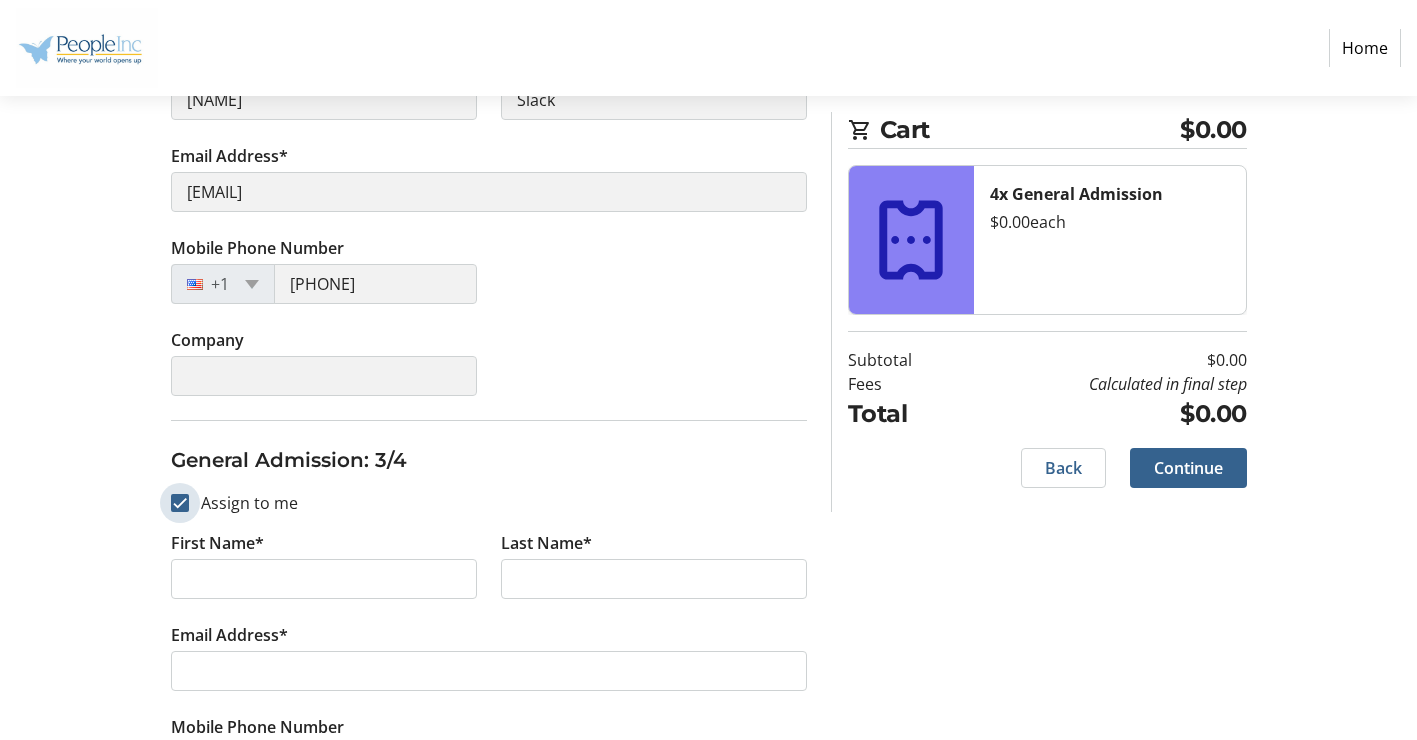 checkbox on "true" 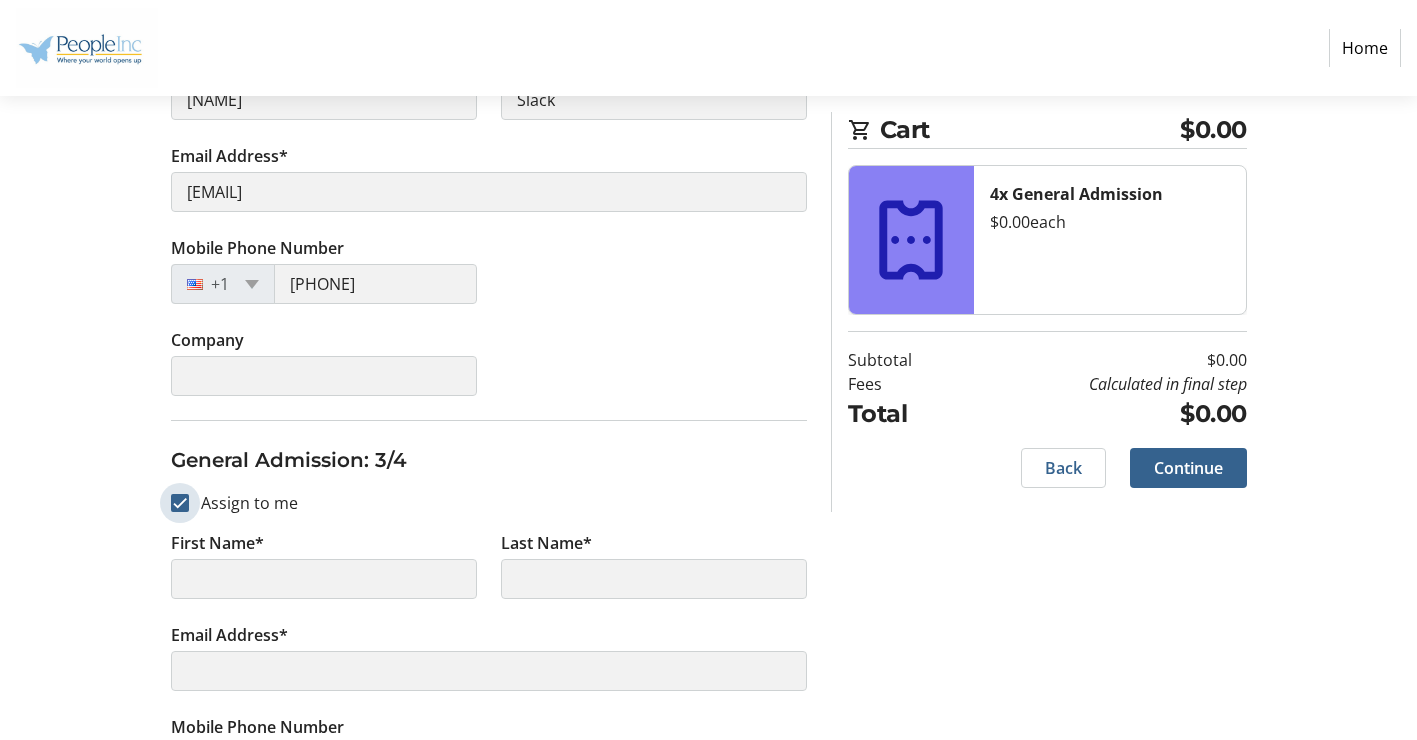 type on "[NAME]" 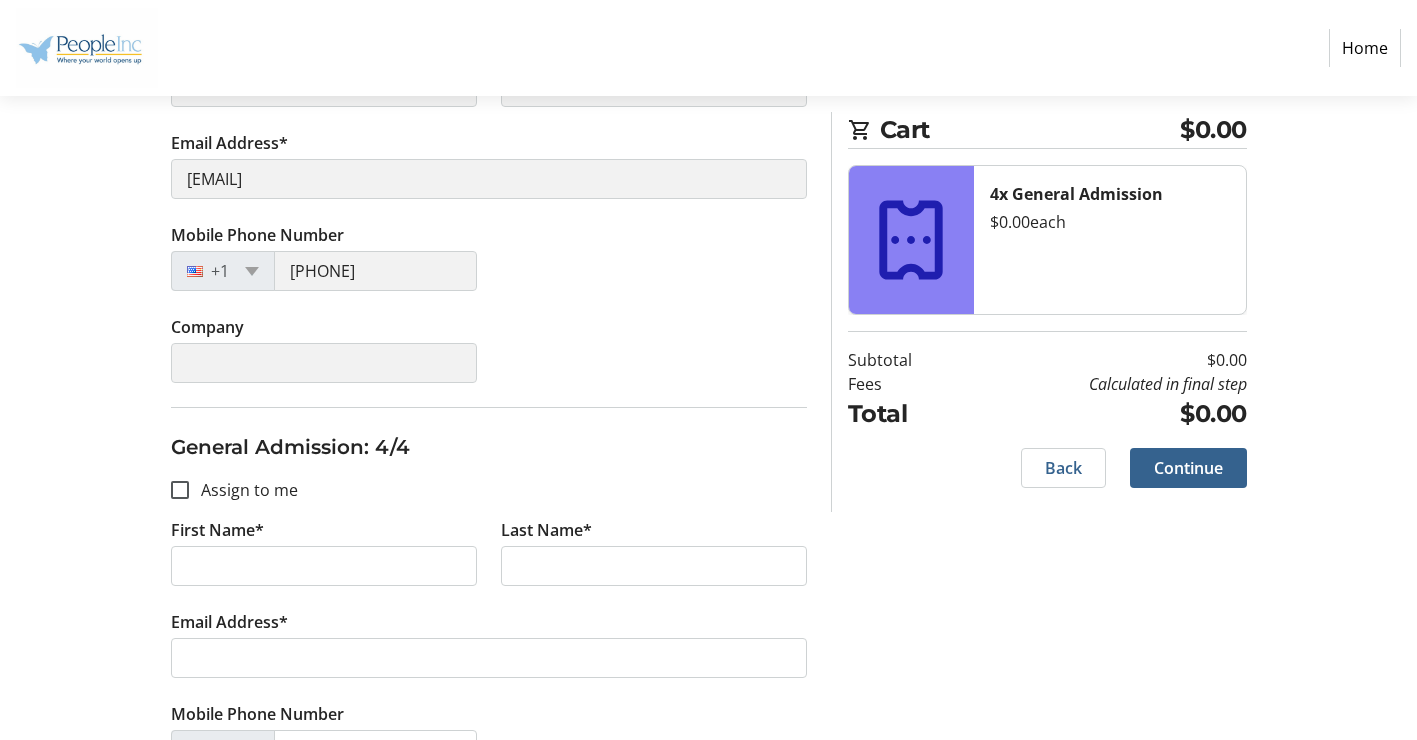 scroll, scrollTop: 1400, scrollLeft: 0, axis: vertical 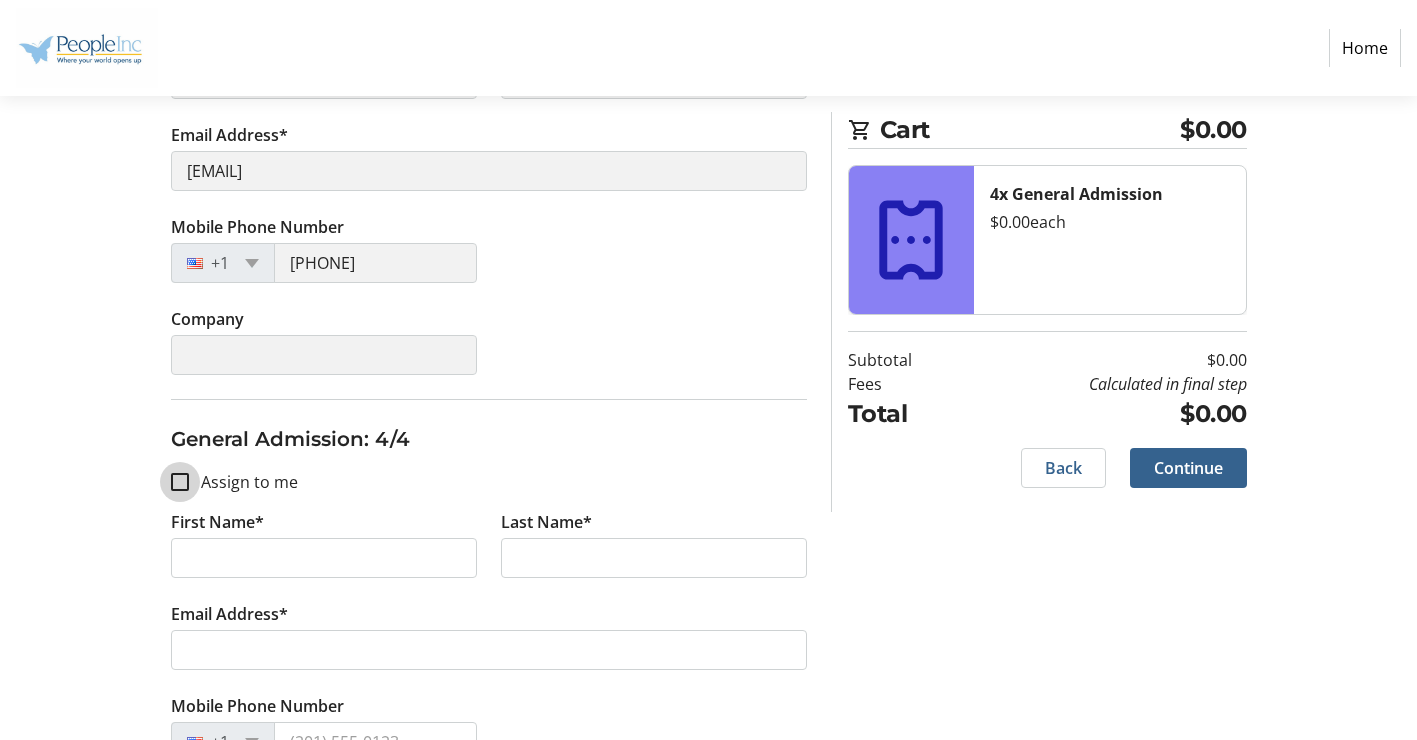 click on "Assign to me" at bounding box center (180, 482) 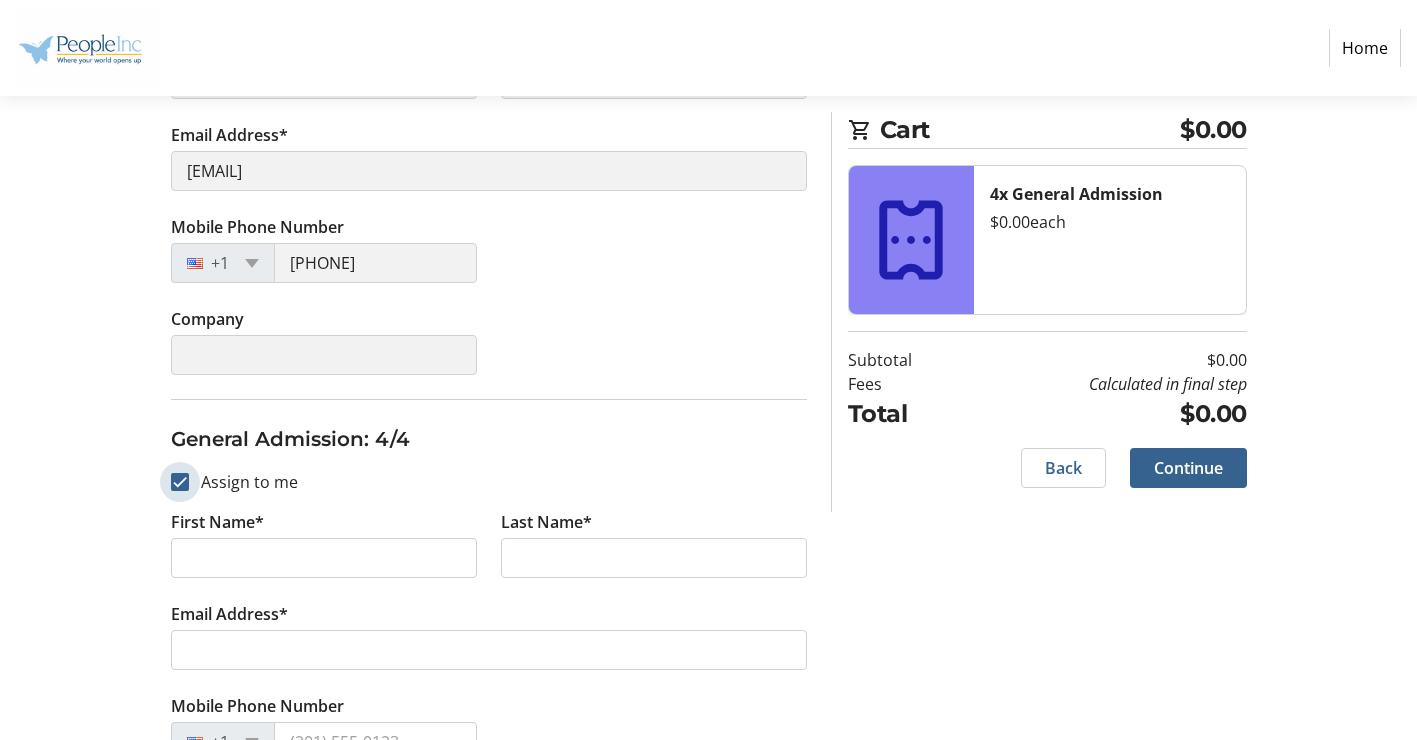 checkbox on "true" 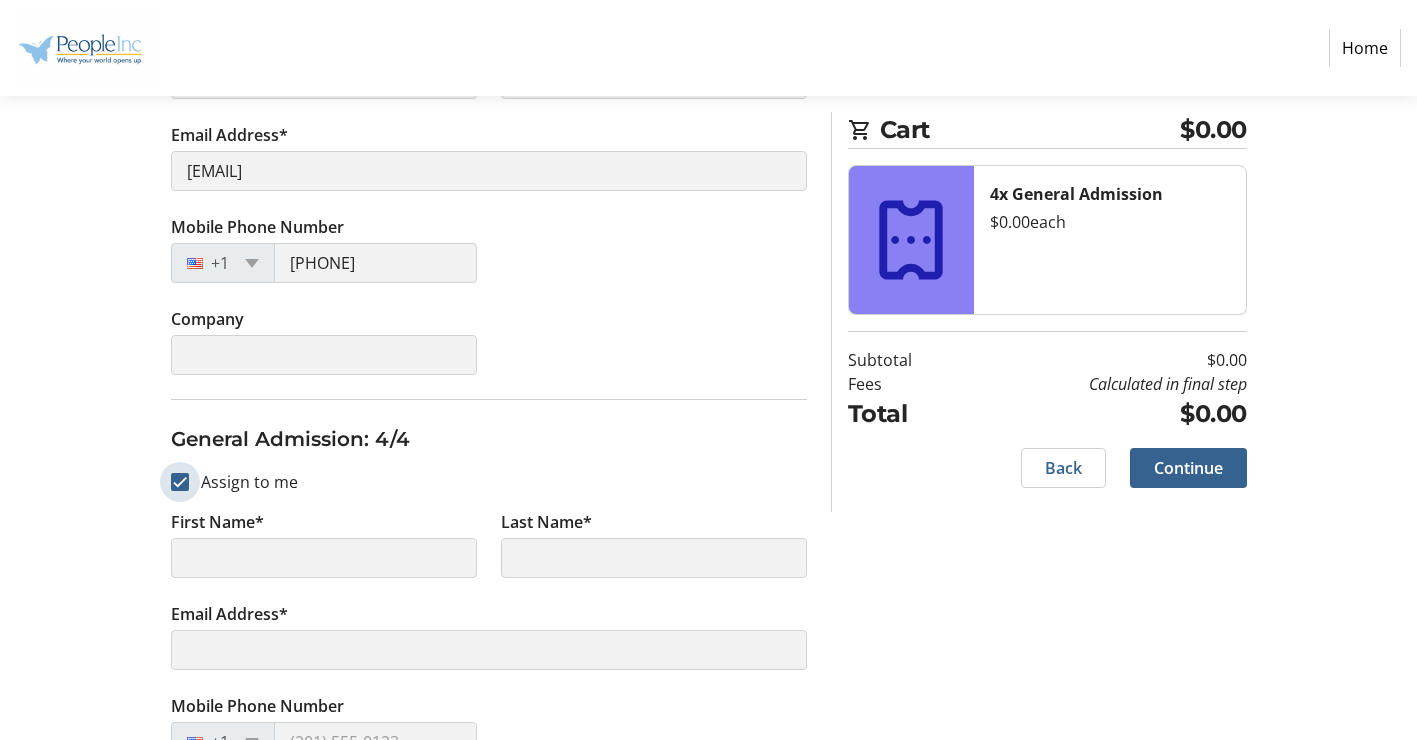 type on "[NAME]" 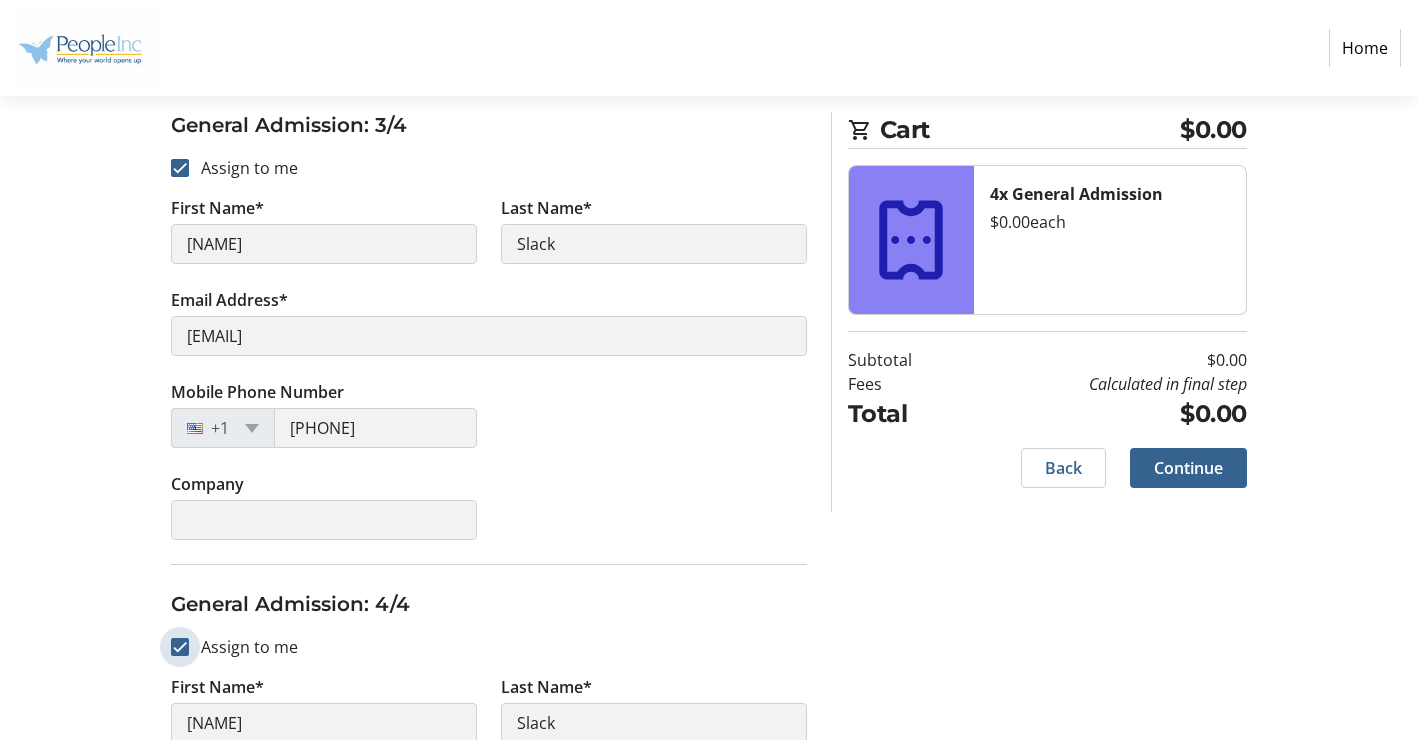 scroll, scrollTop: 1138, scrollLeft: 0, axis: vertical 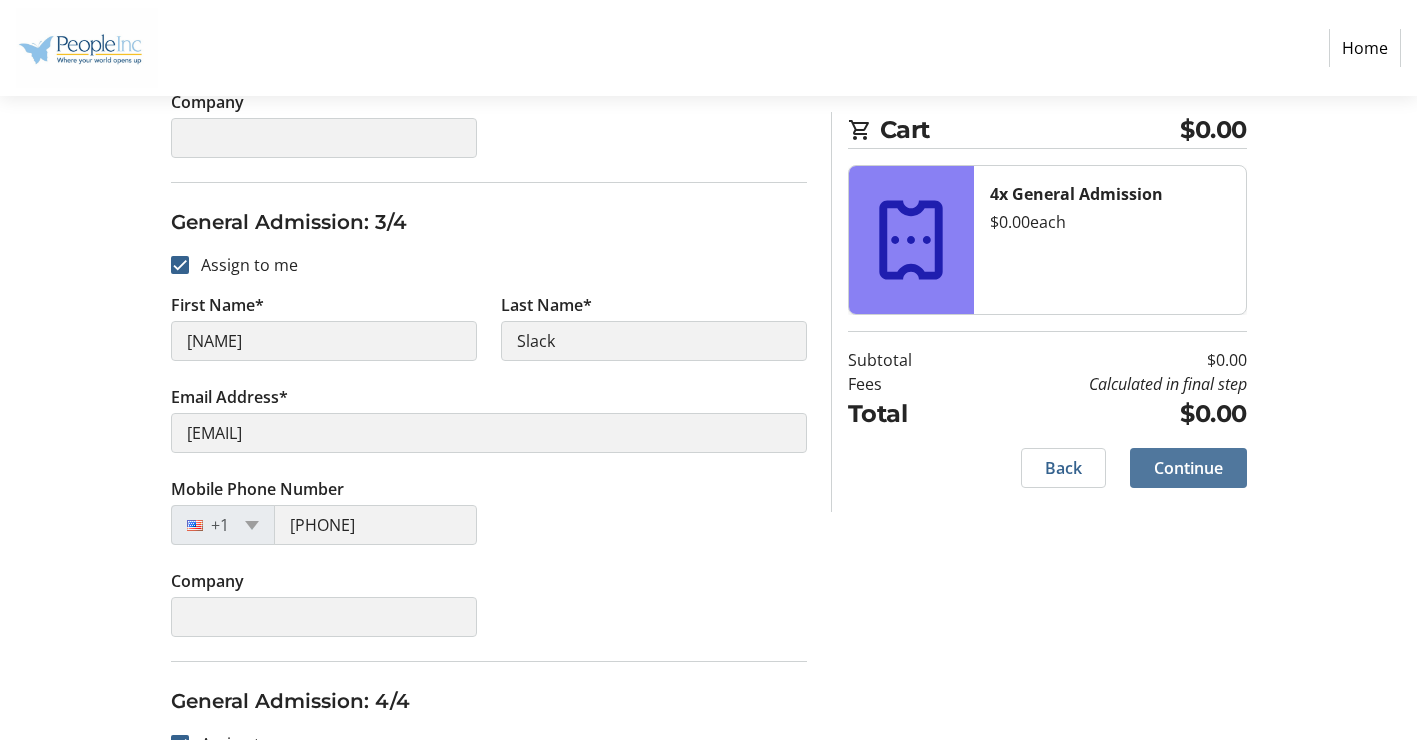 click on "Continue" 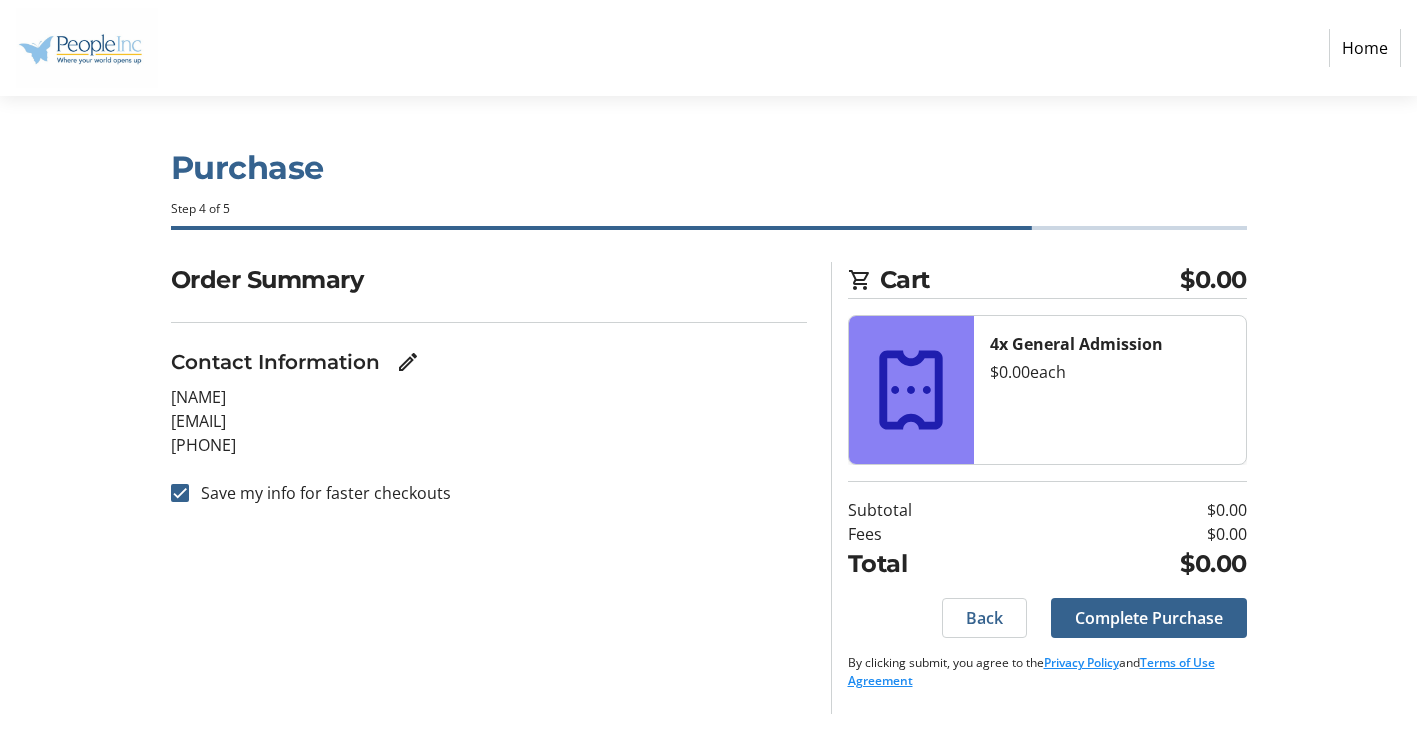 scroll, scrollTop: 0, scrollLeft: 0, axis: both 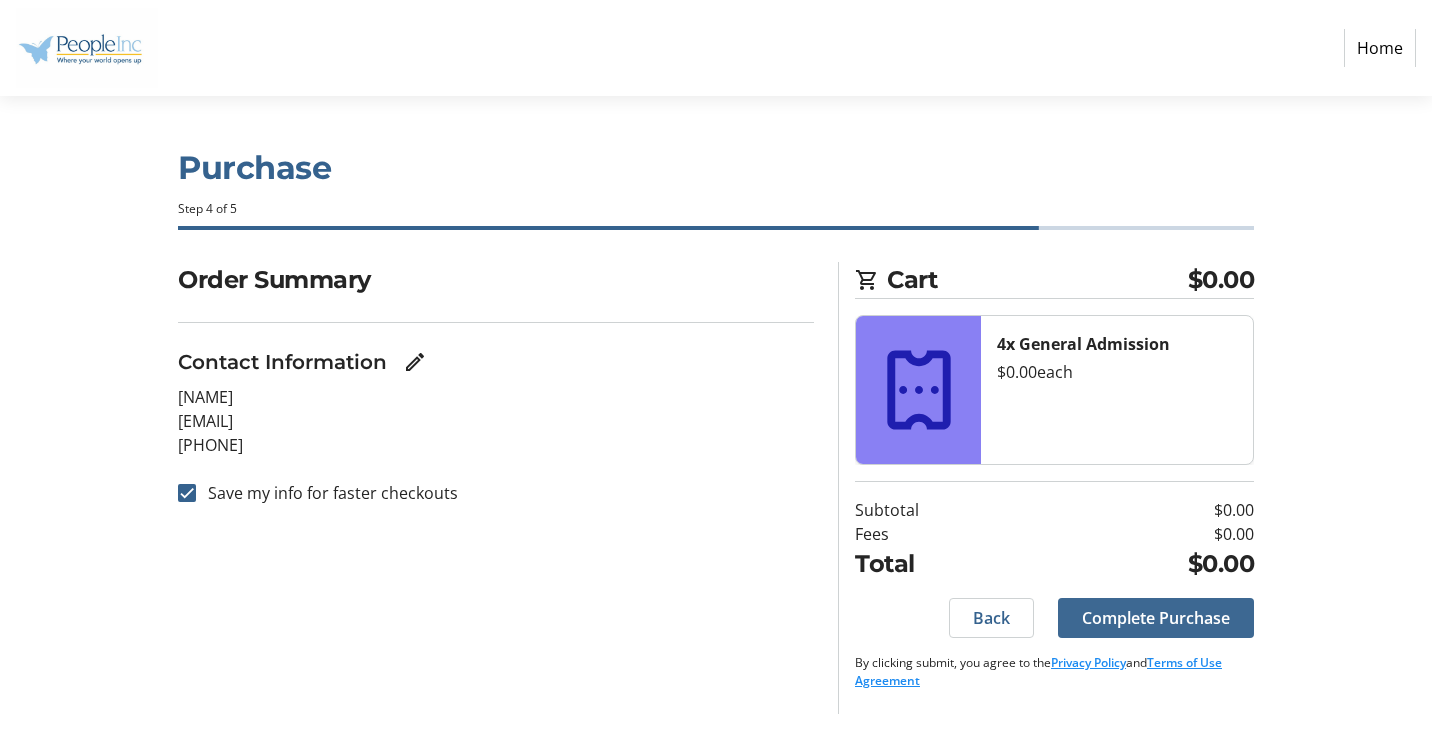 click on "Complete Purchase" 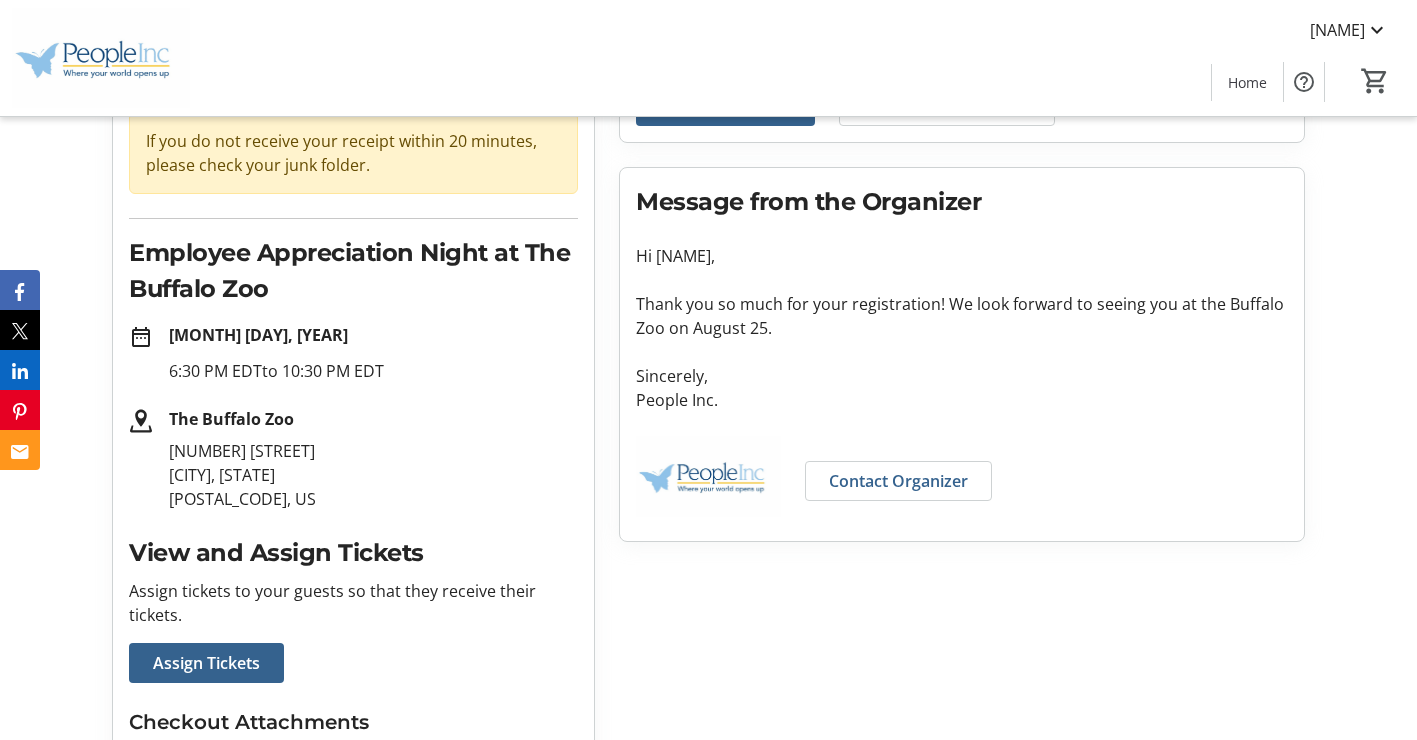 scroll, scrollTop: 200, scrollLeft: 0, axis: vertical 